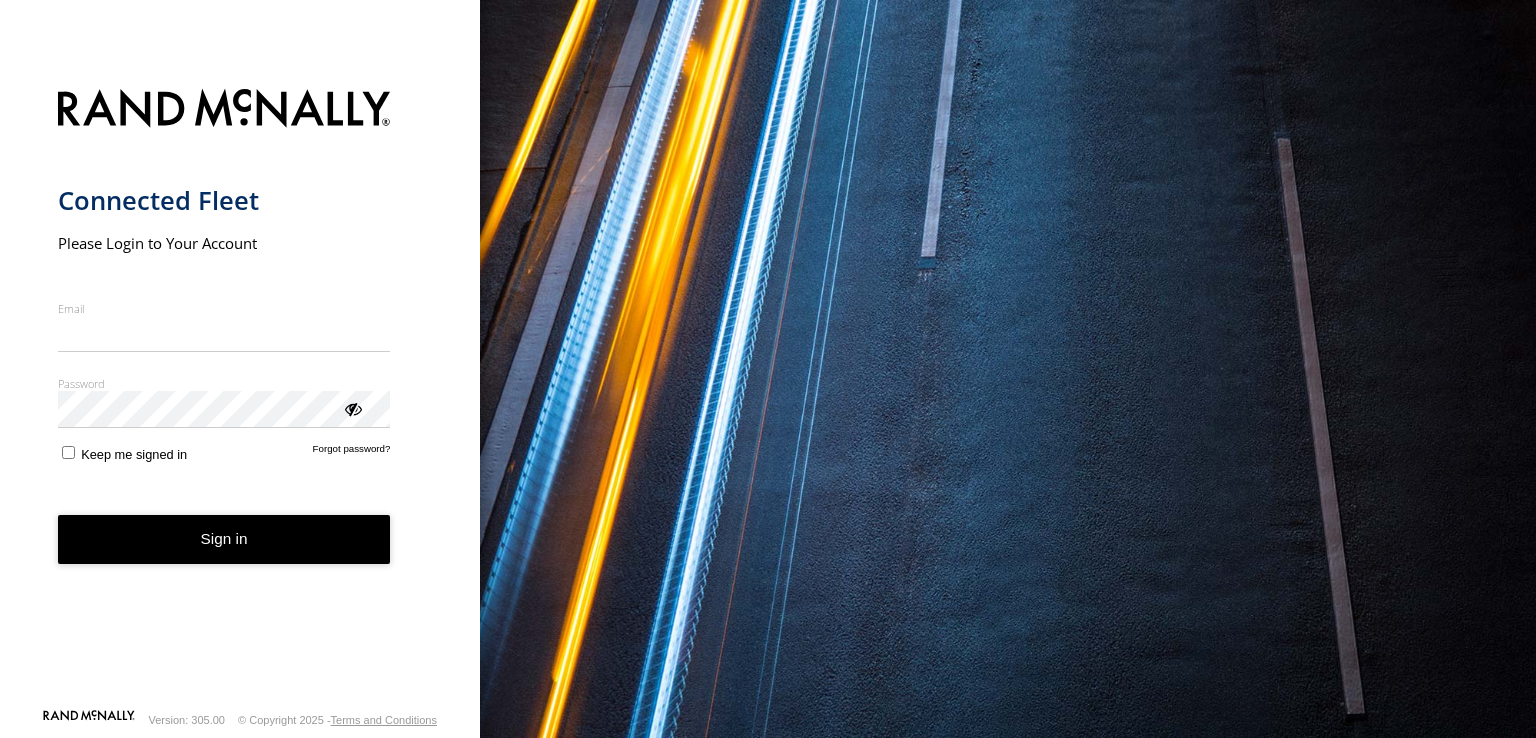 scroll, scrollTop: 0, scrollLeft: 0, axis: both 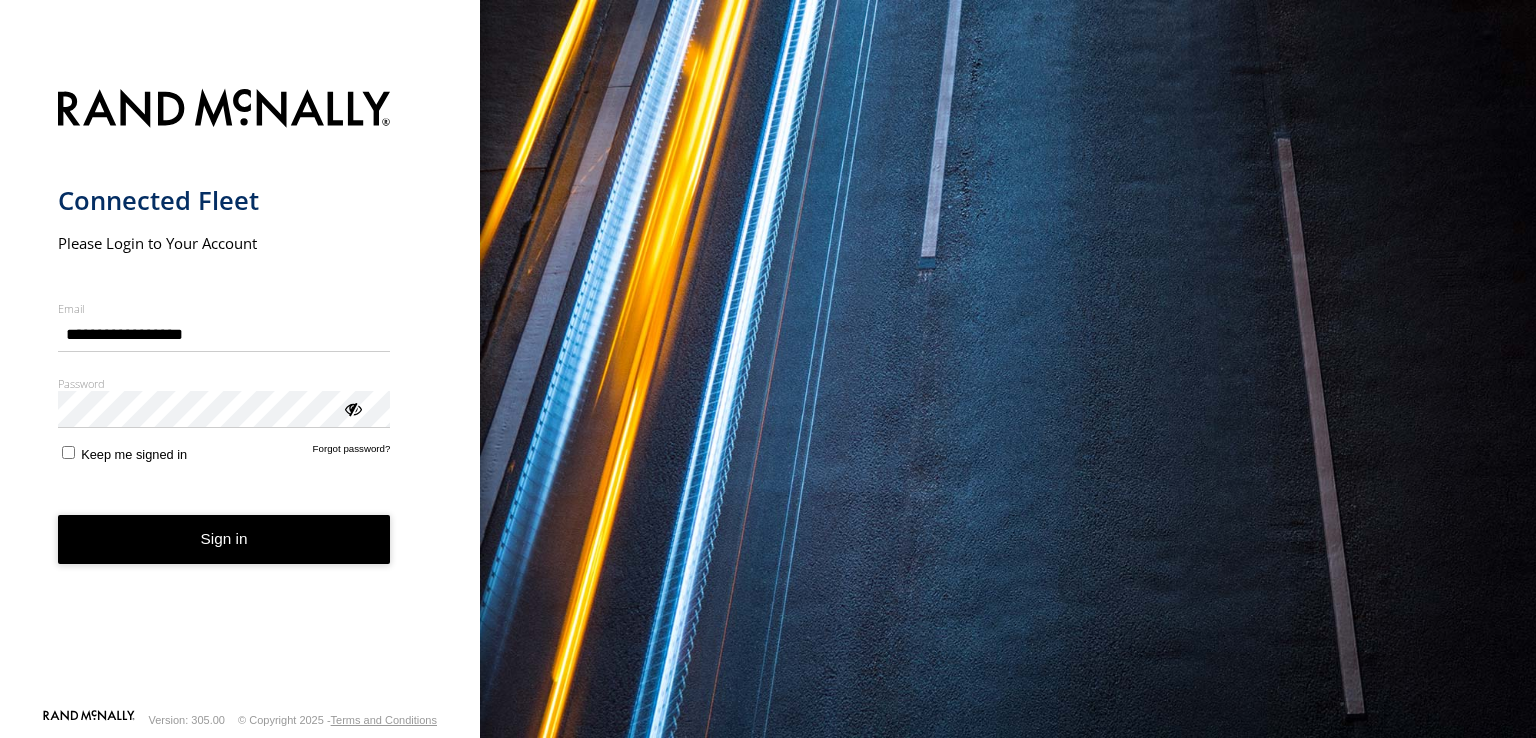 click on "Sign in" at bounding box center [224, 539] 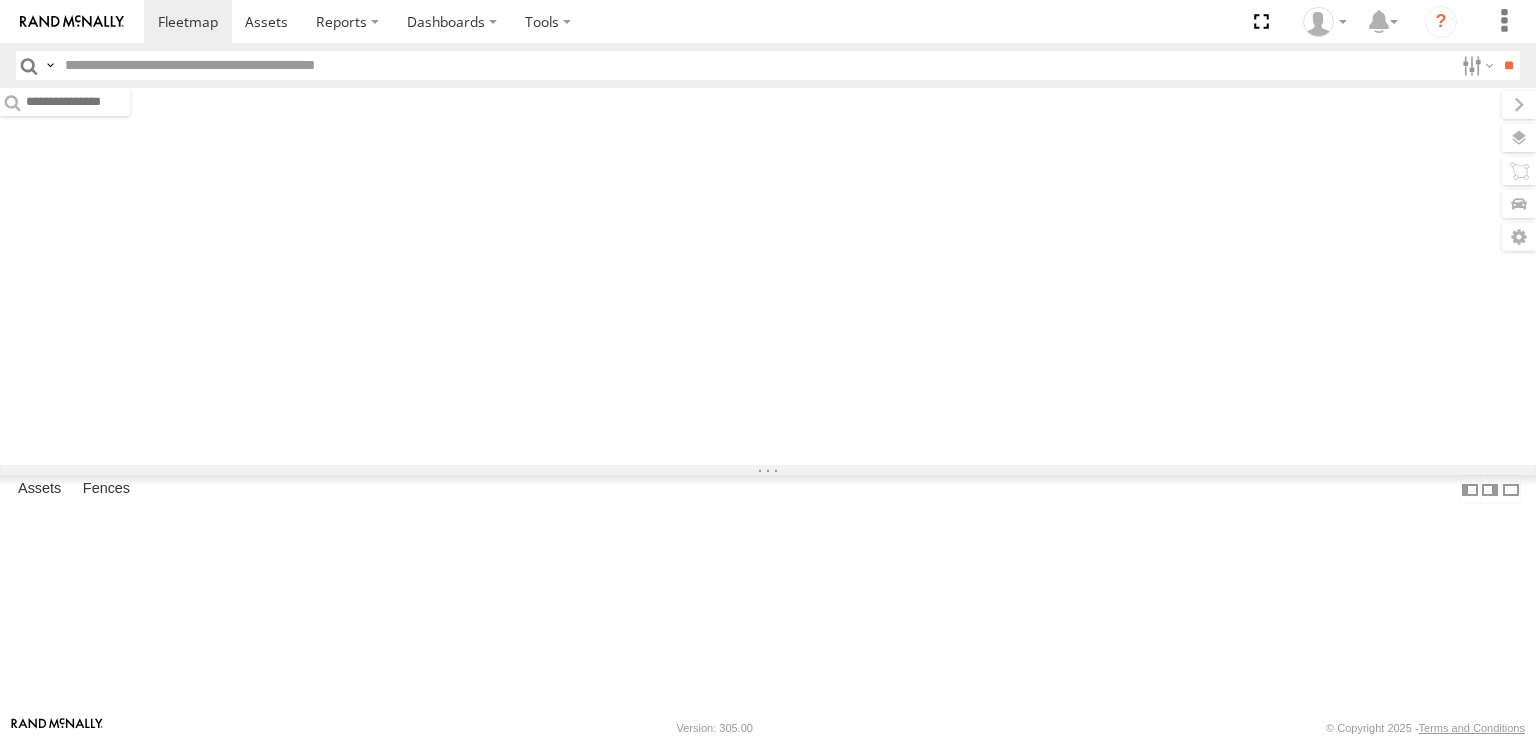 scroll, scrollTop: 0, scrollLeft: 0, axis: both 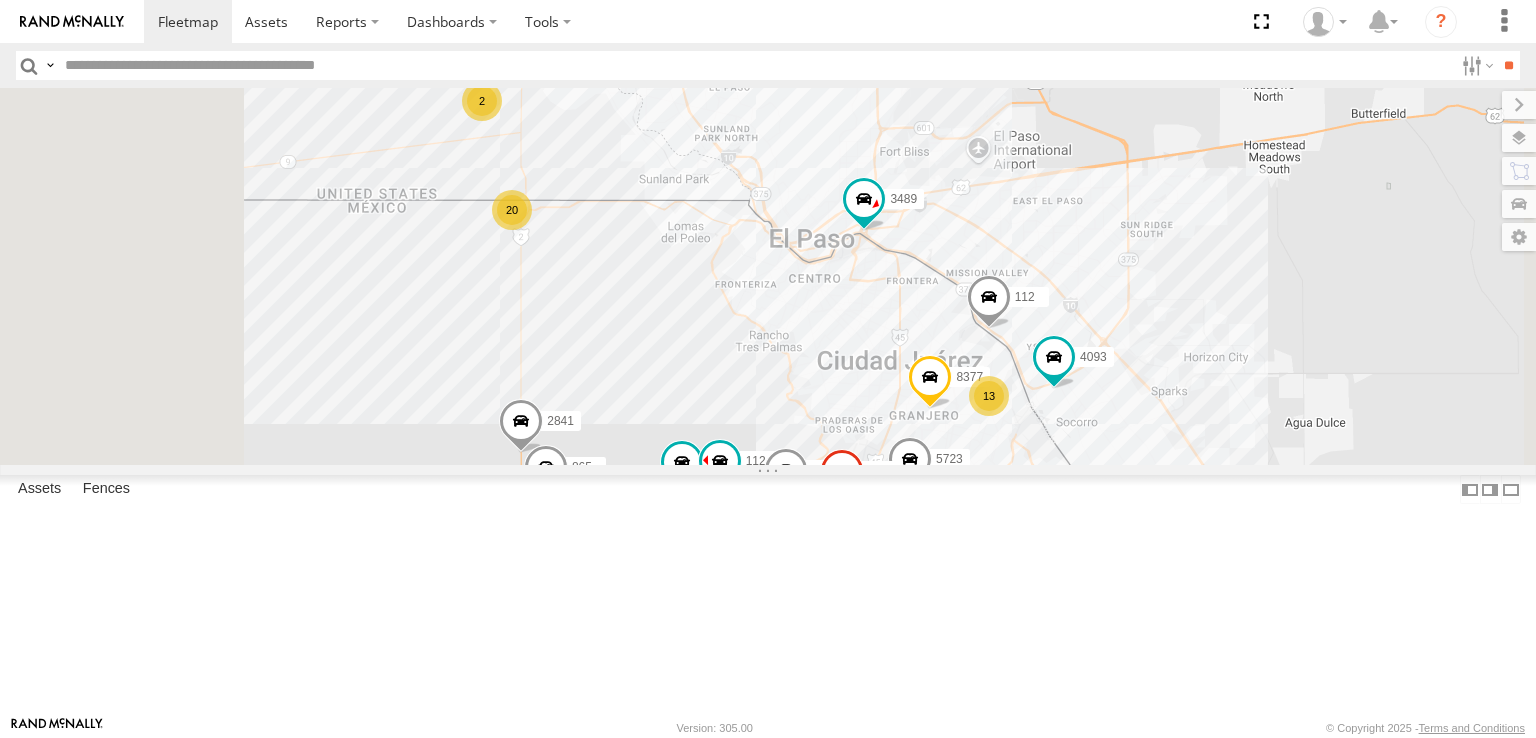 click at bounding box center [755, 65] 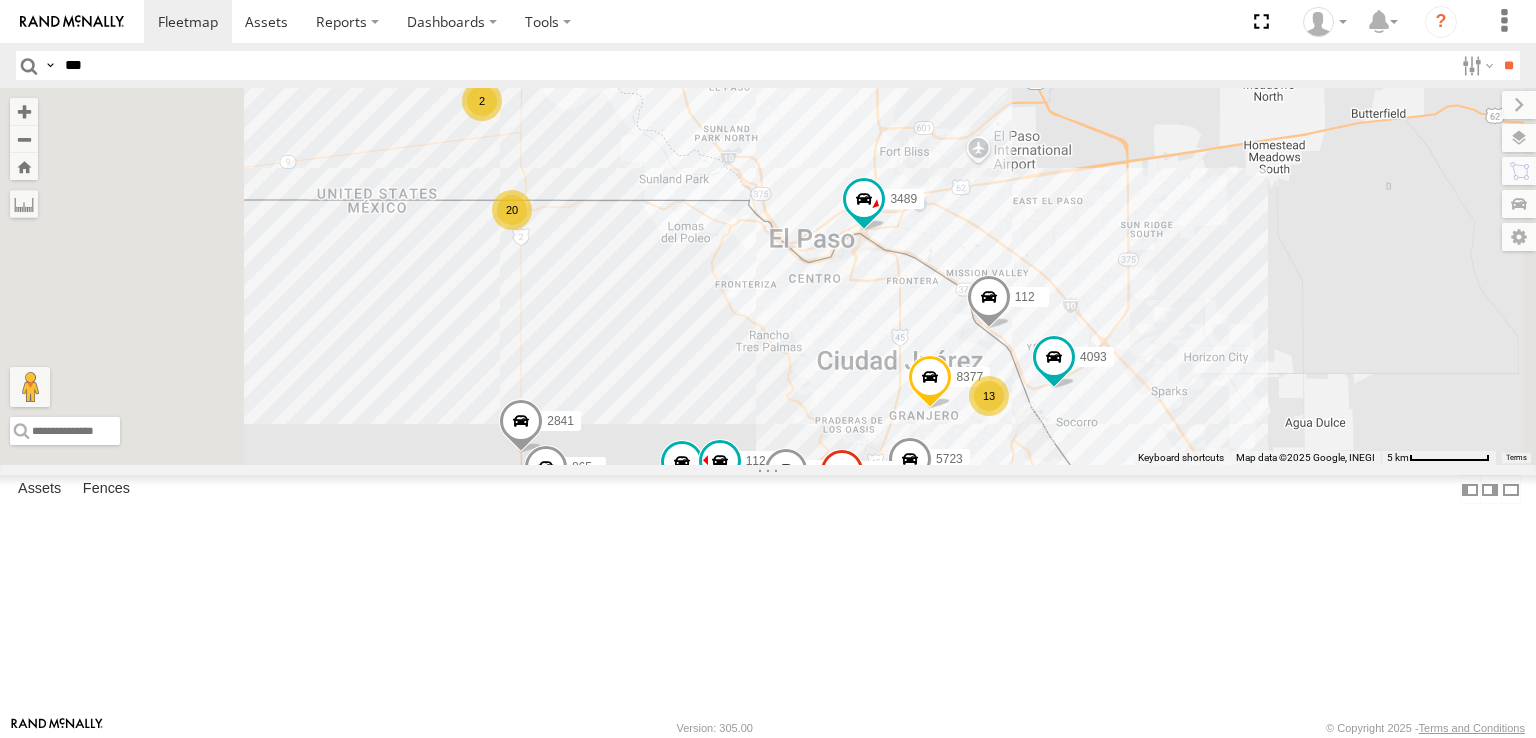 click on "**" at bounding box center [1508, 65] 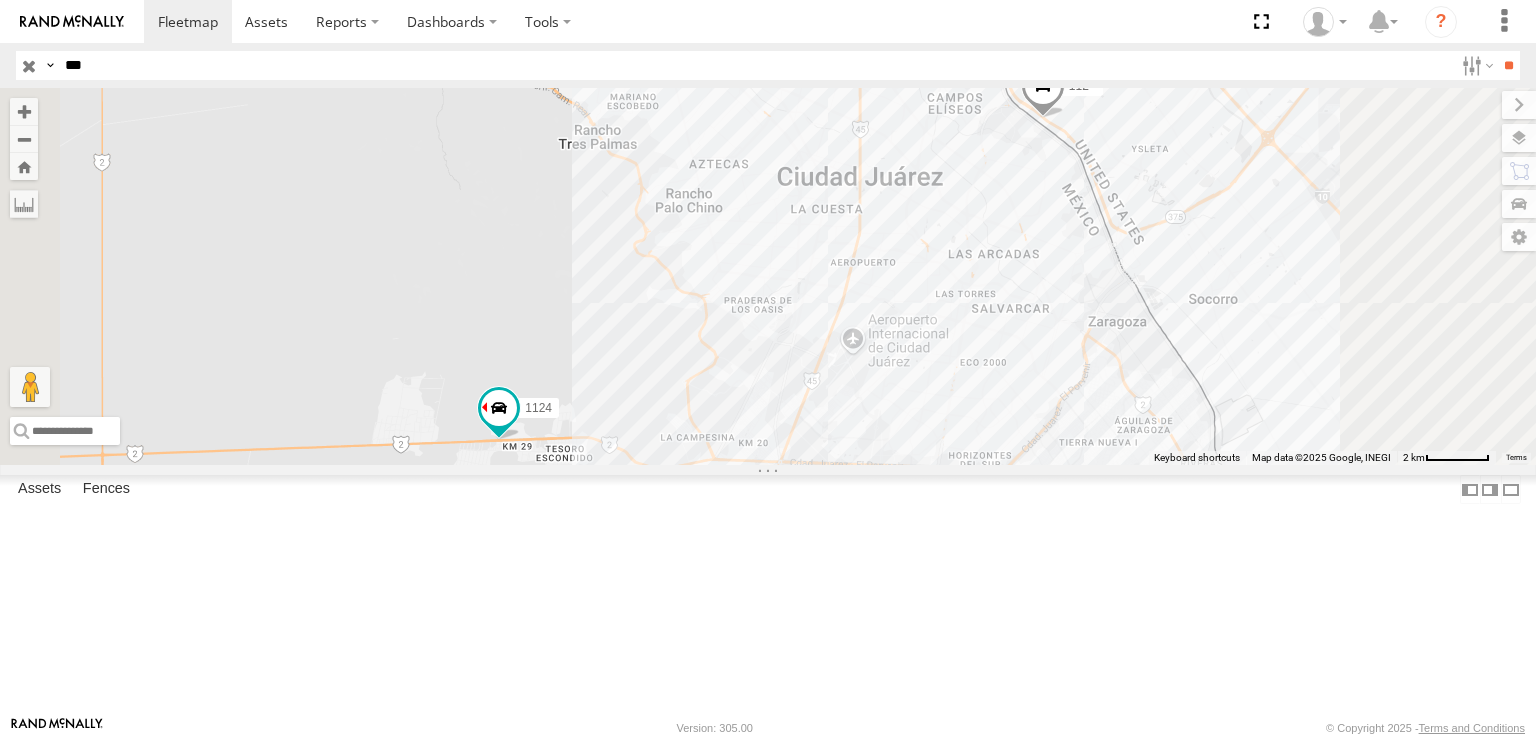 click on "1124 112" at bounding box center (768, 276) 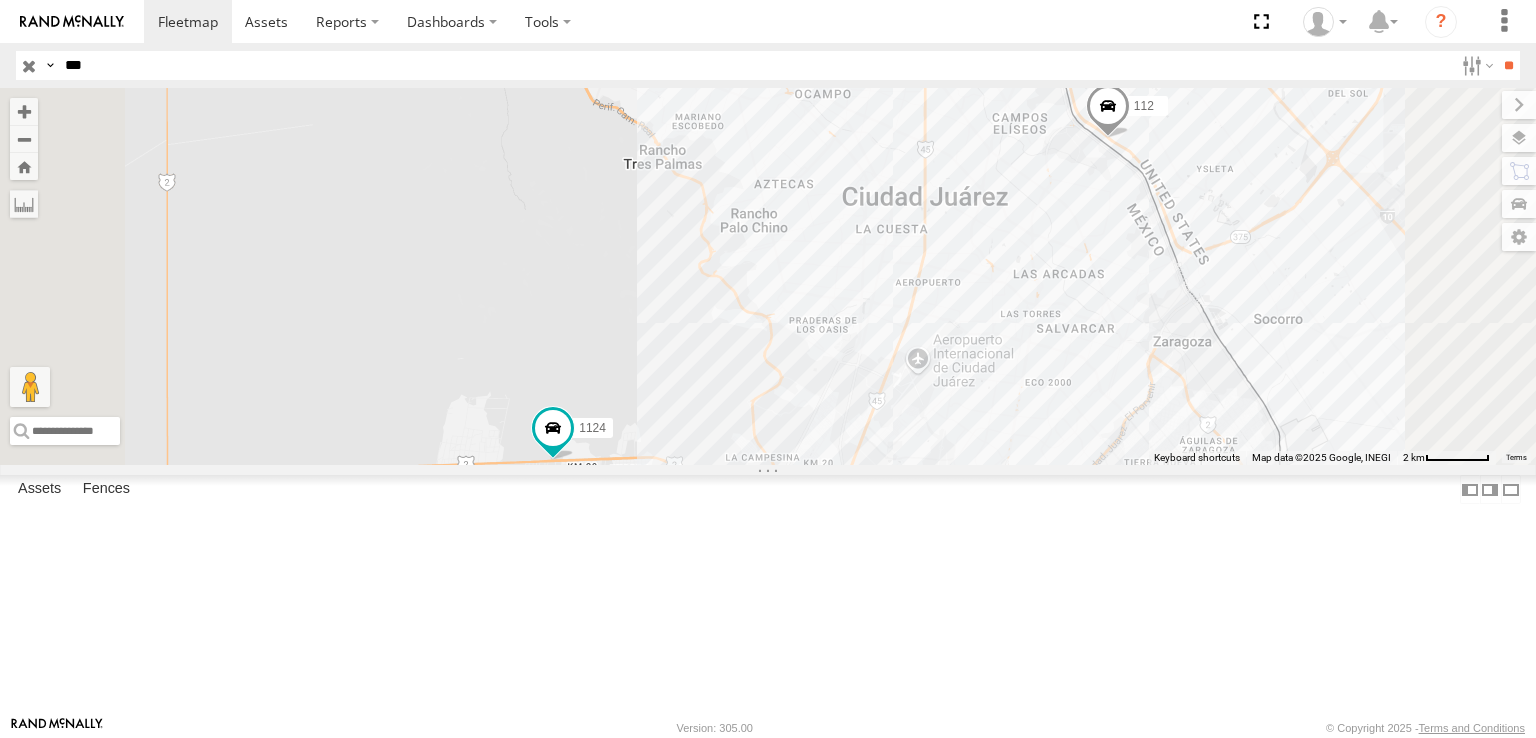drag, startPoint x: 850, startPoint y: 477, endPoint x: 576, endPoint y: 441, distance: 276.35486 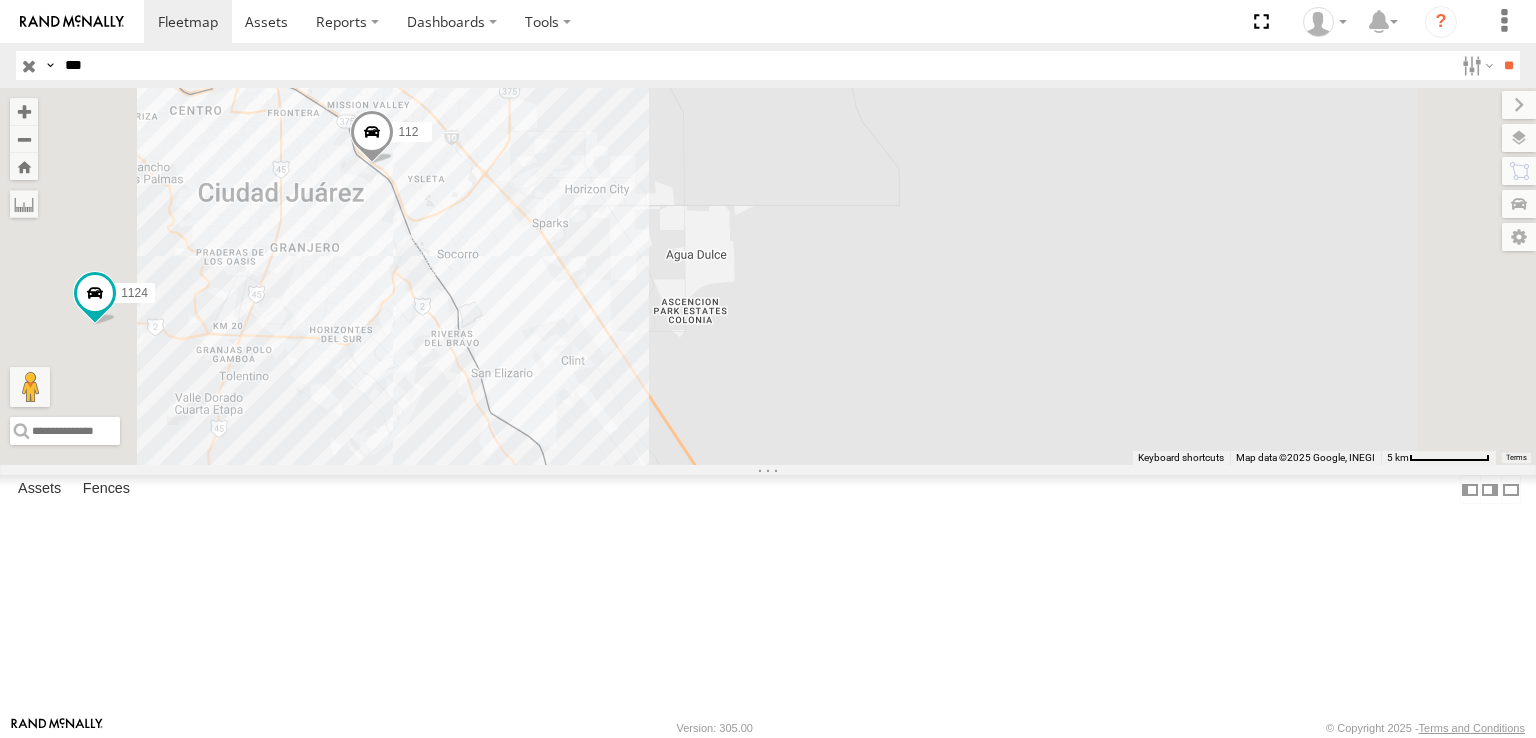 click on "112" at bounding box center (0, 0) 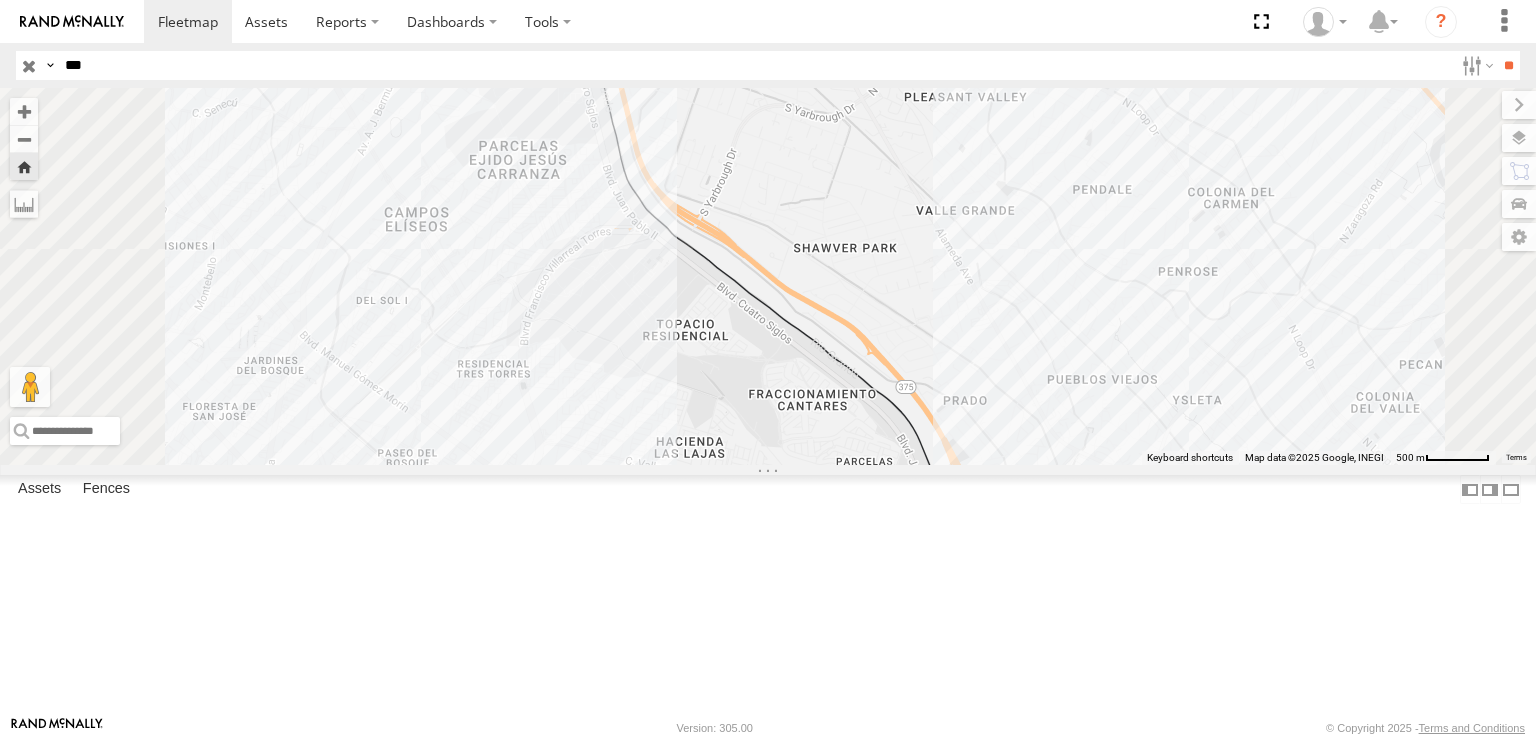 click on "***" at bounding box center (755, 65) 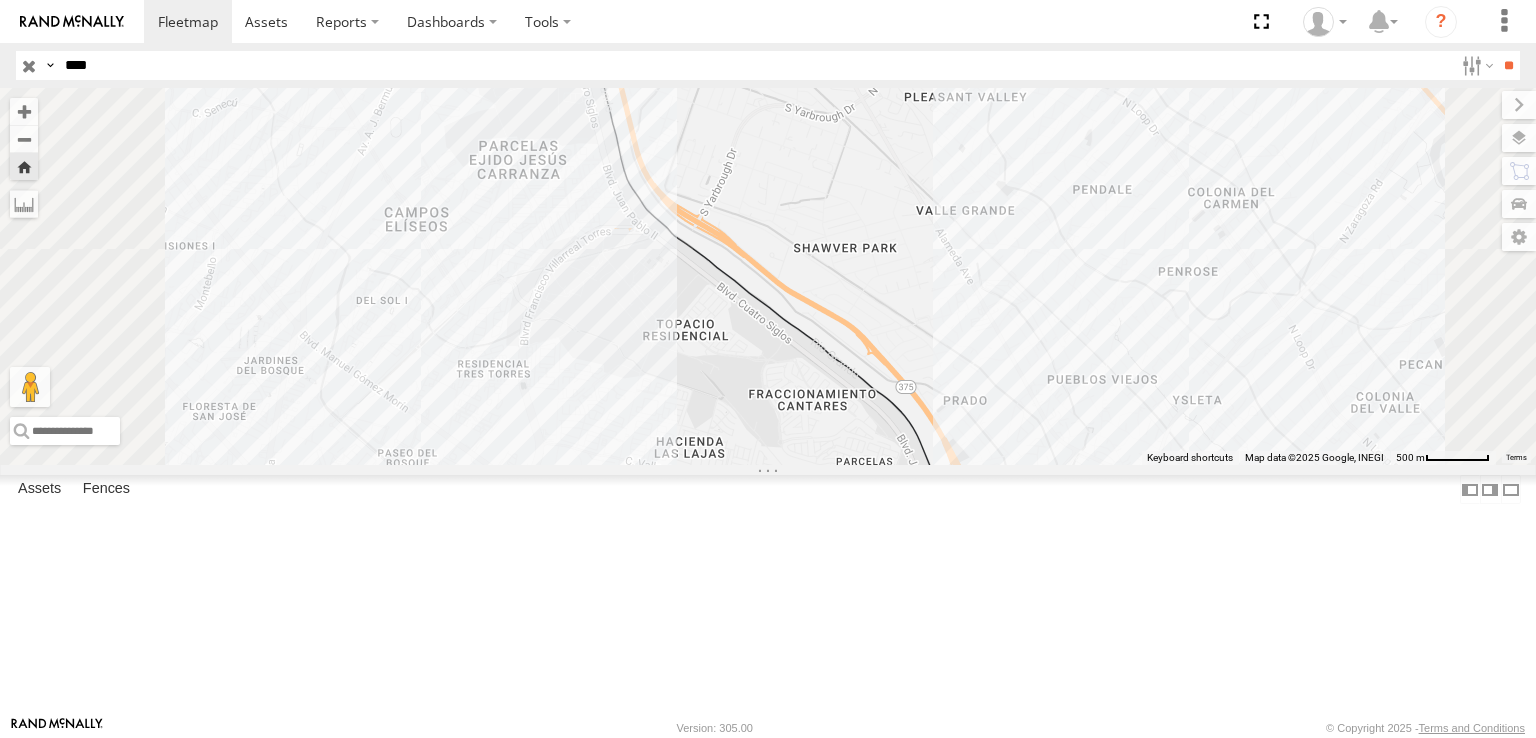 click on "**" at bounding box center [1508, 65] 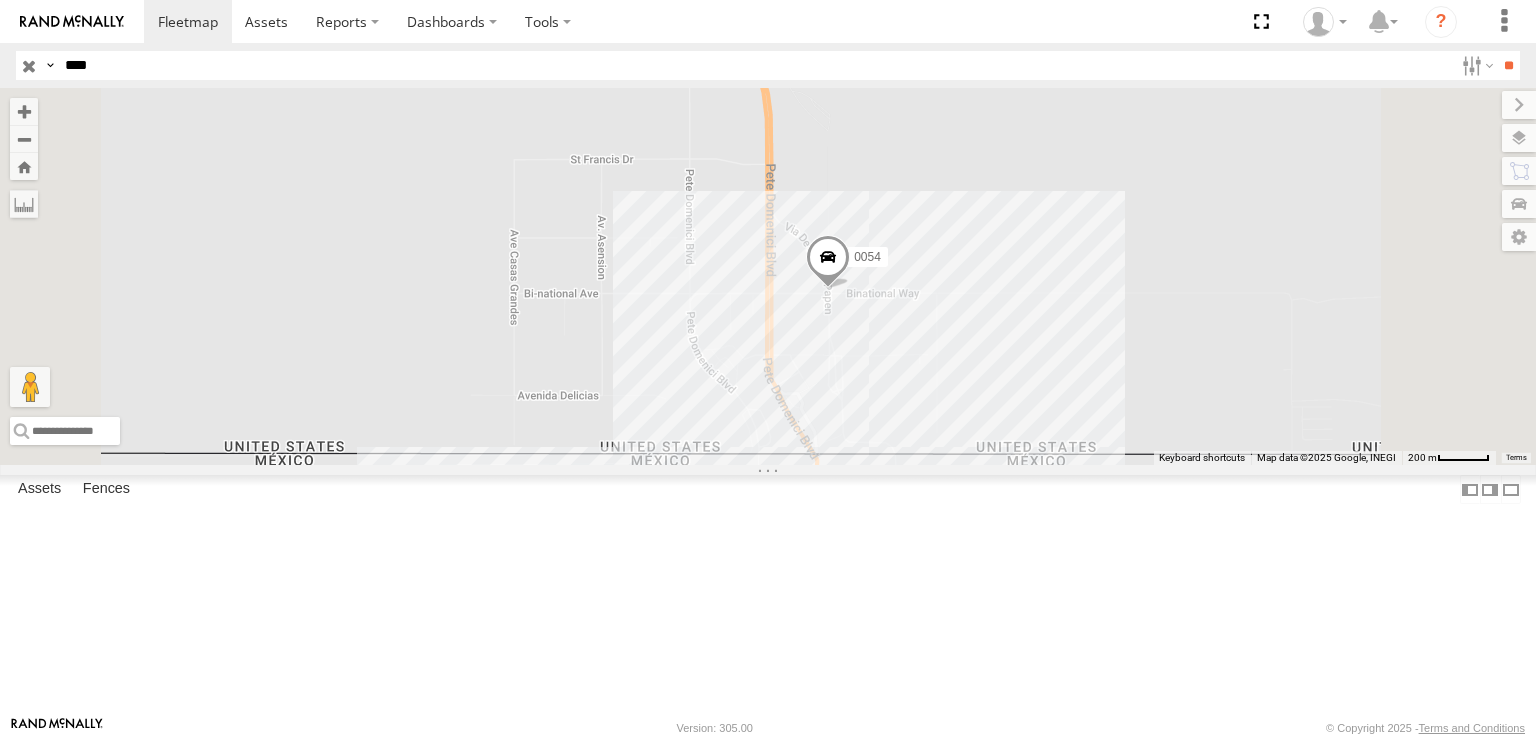 click at bounding box center [828, 262] 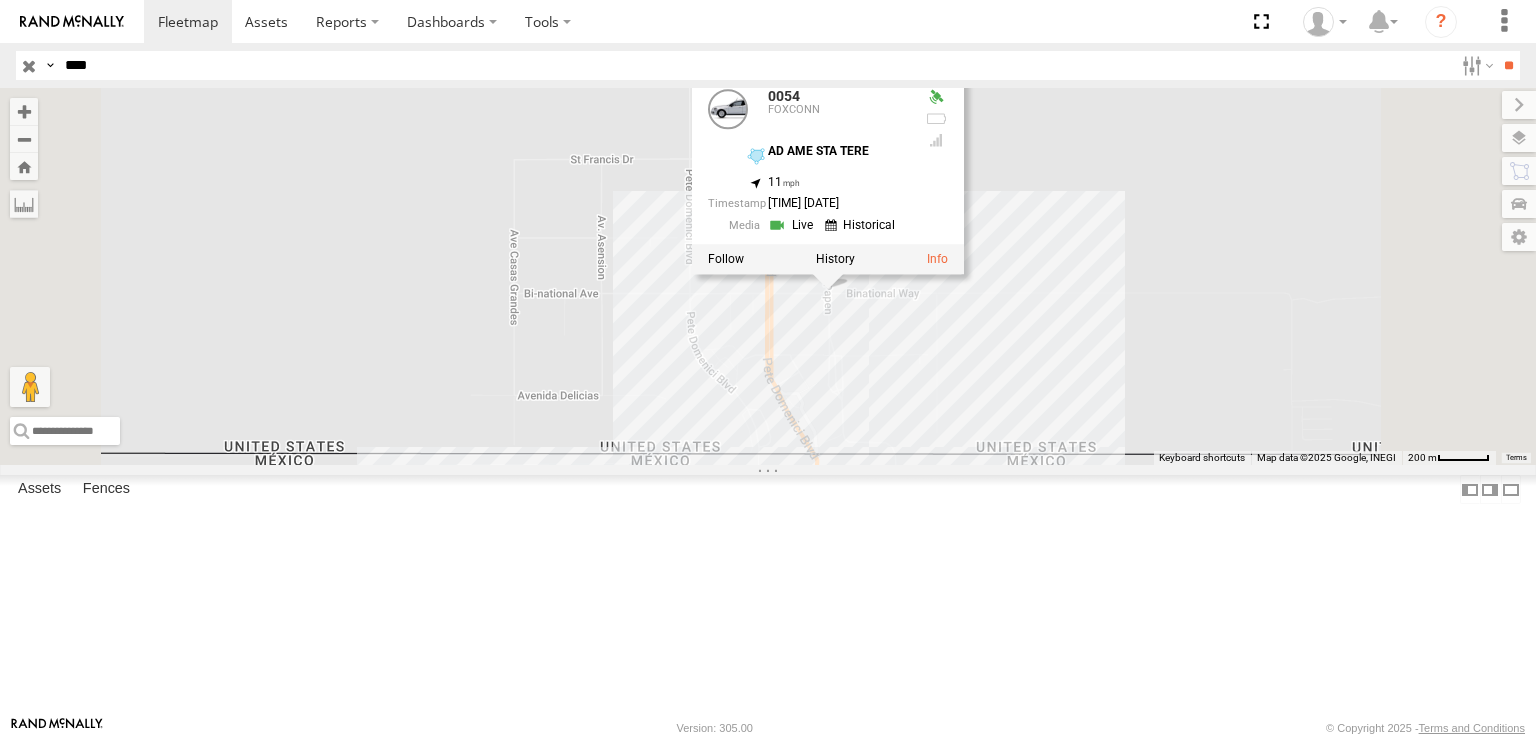 click on "0054 0054 FOXCONN AD AME STA TERE [COORDINATES] [TIME] [DATE]" at bounding box center [768, 276] 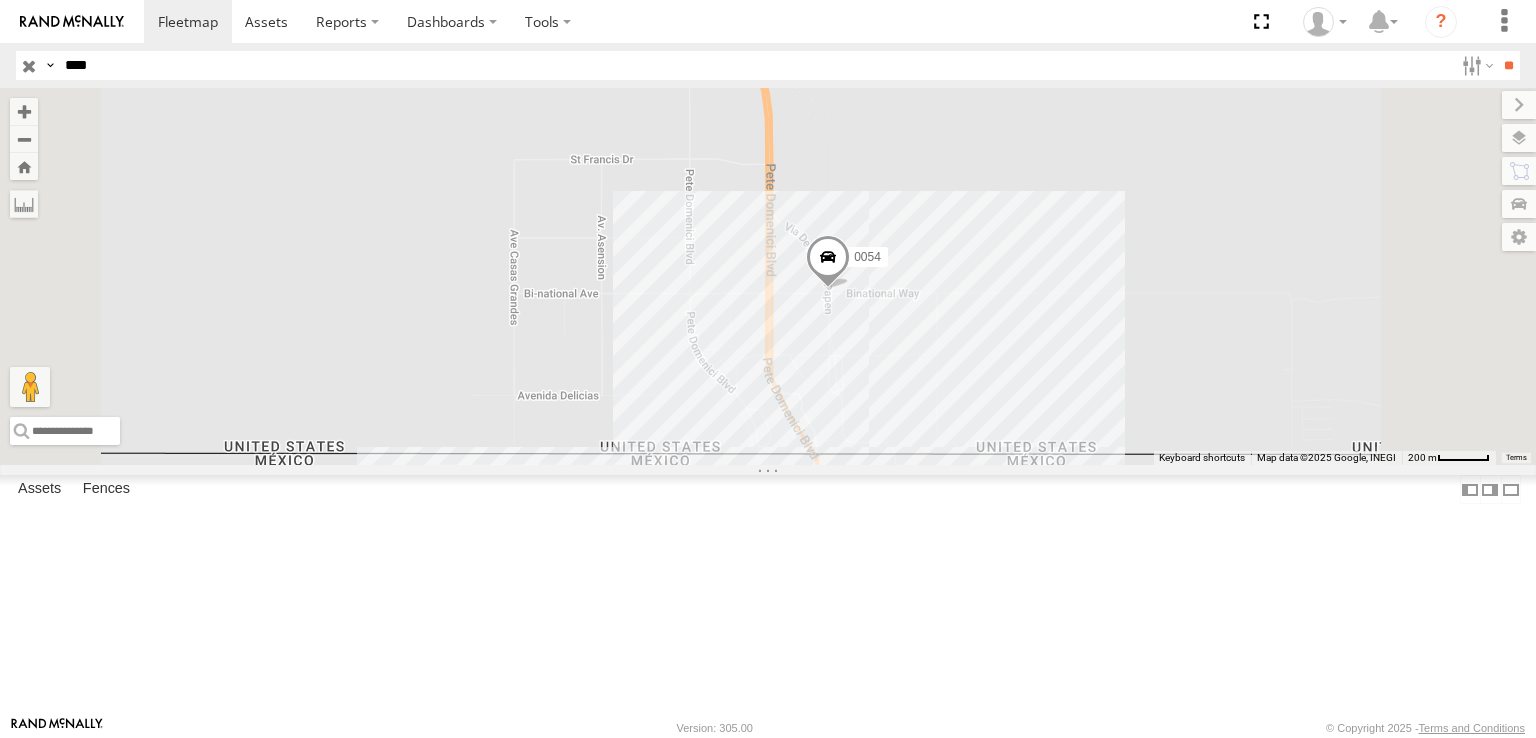 click on "0054" at bounding box center [768, 276] 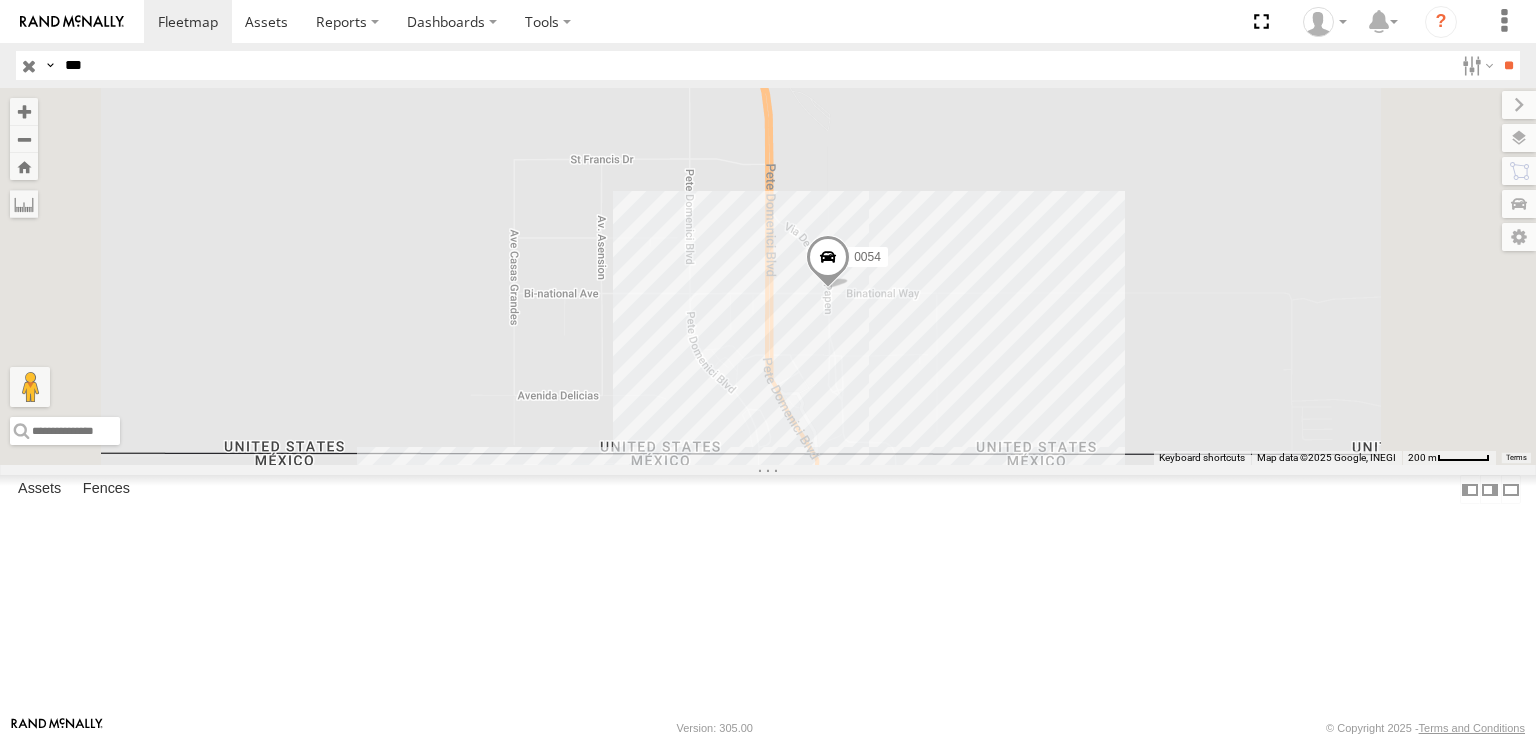 click on "**" at bounding box center (1508, 65) 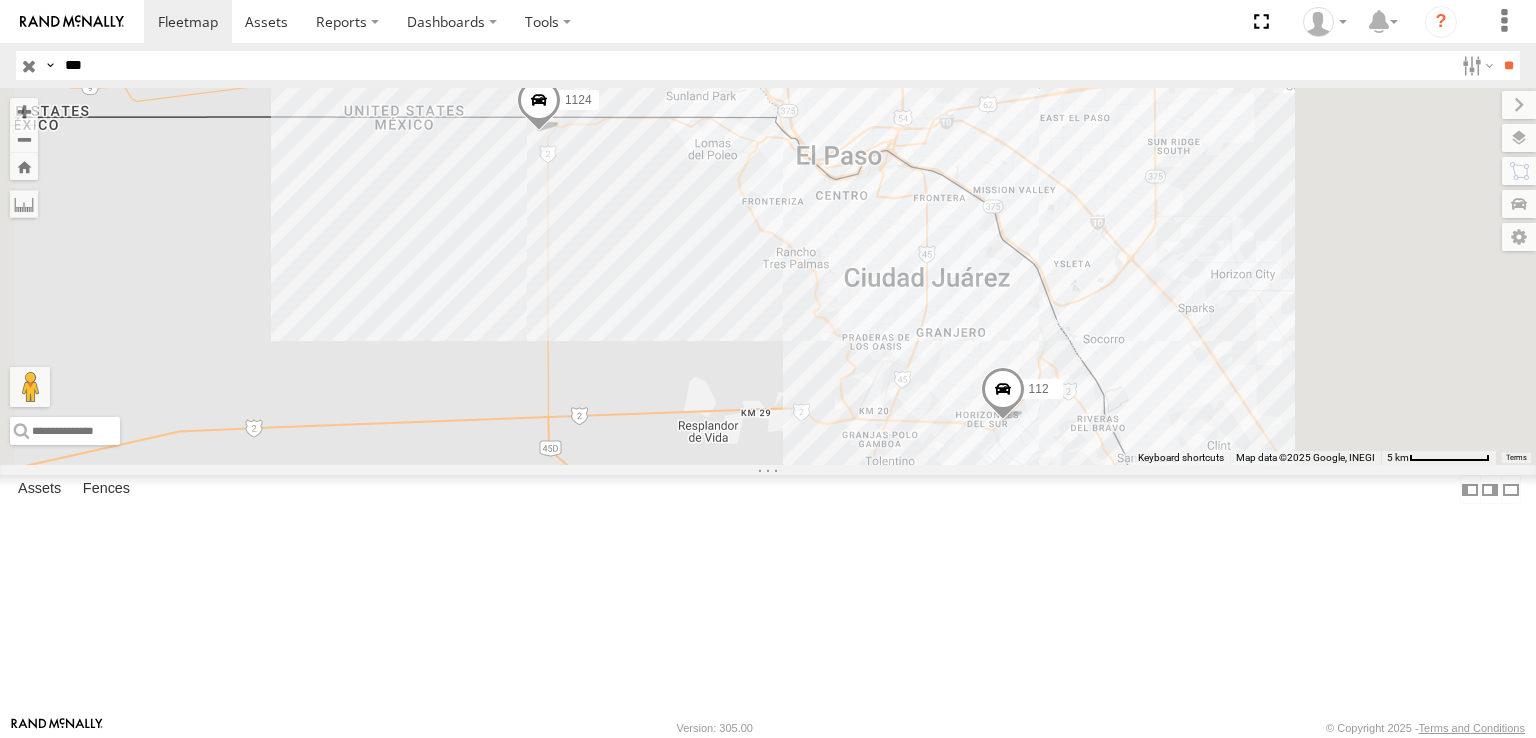drag, startPoint x: 745, startPoint y: 376, endPoint x: 884, endPoint y: 362, distance: 139.70326 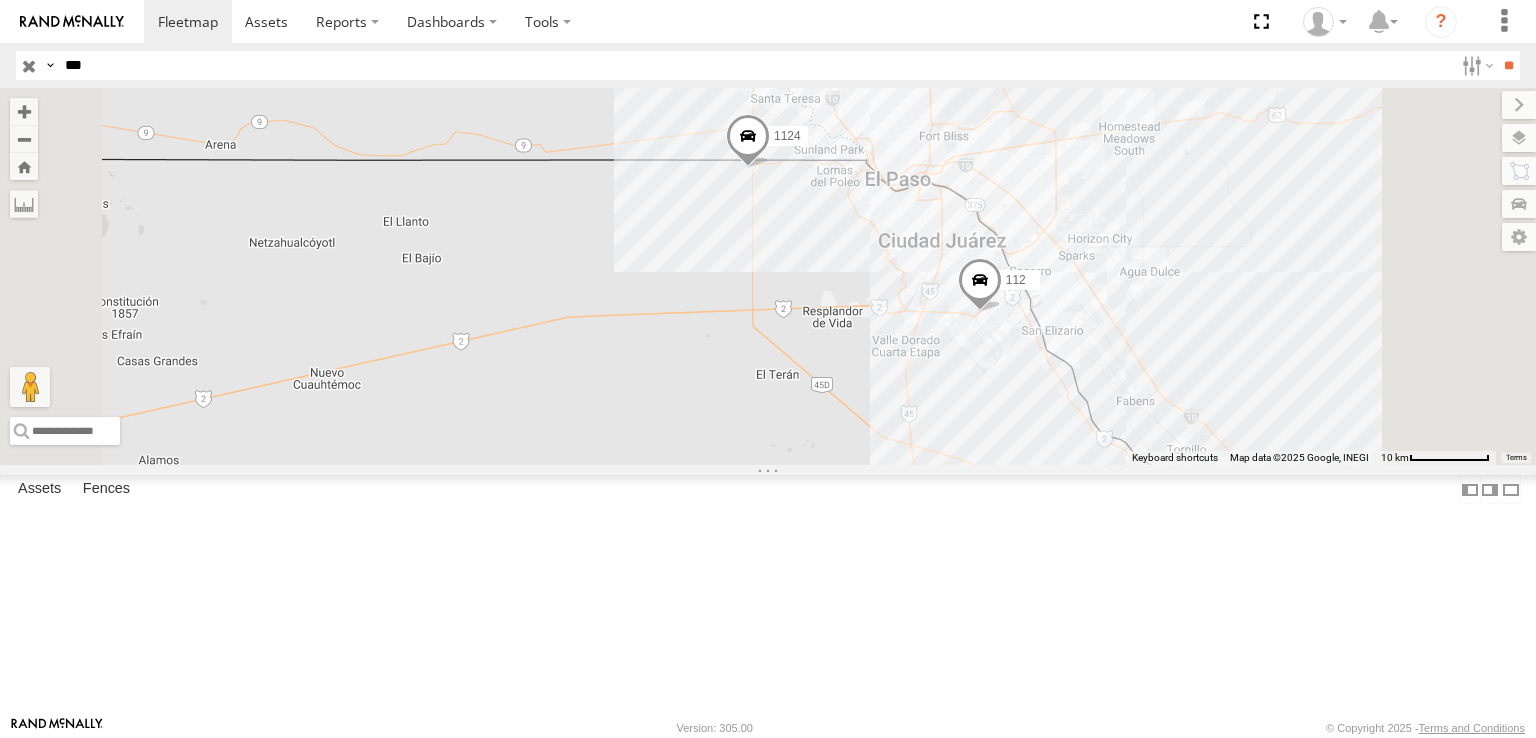 click at bounding box center (980, 285) 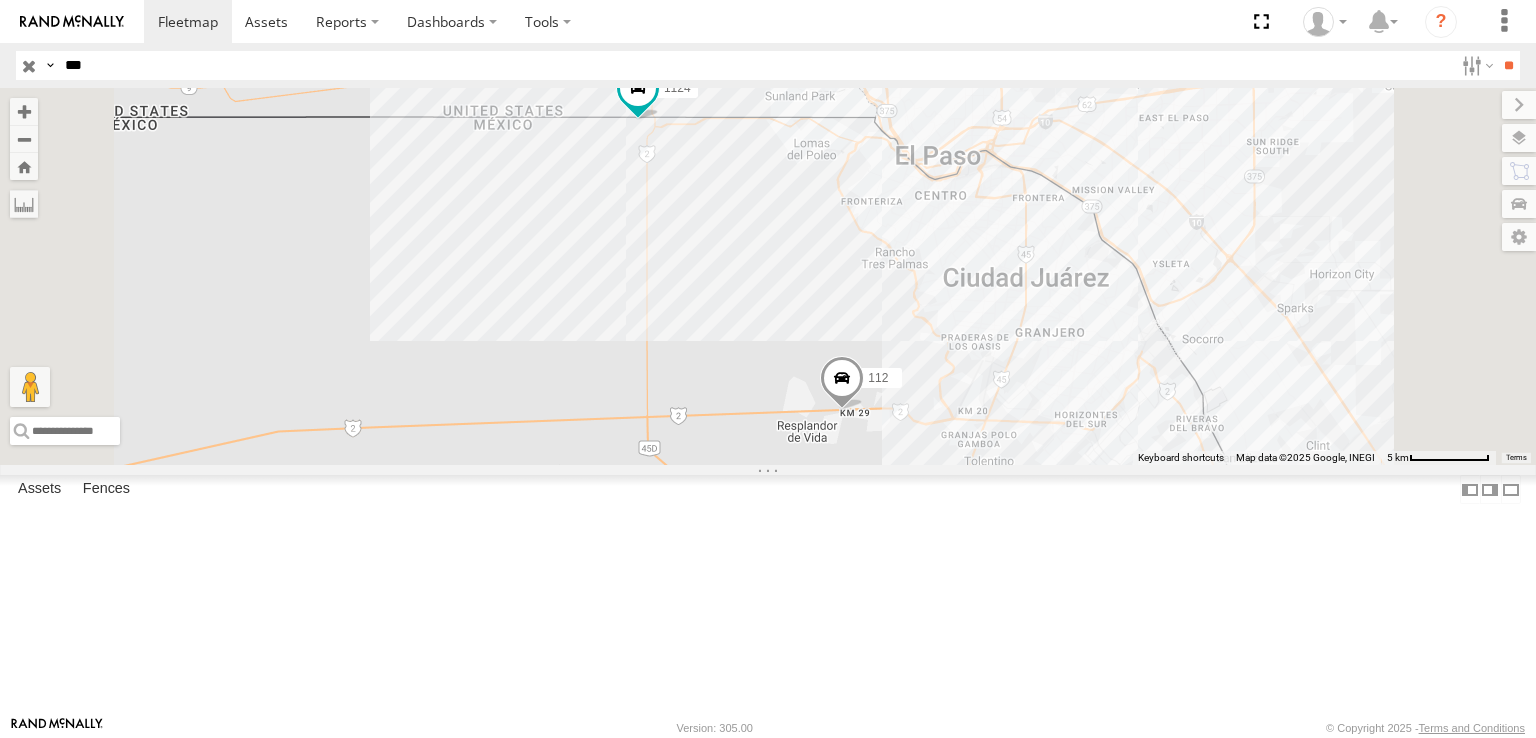 drag, startPoint x: 744, startPoint y: 462, endPoint x: 780, endPoint y: 465, distance: 36.124783 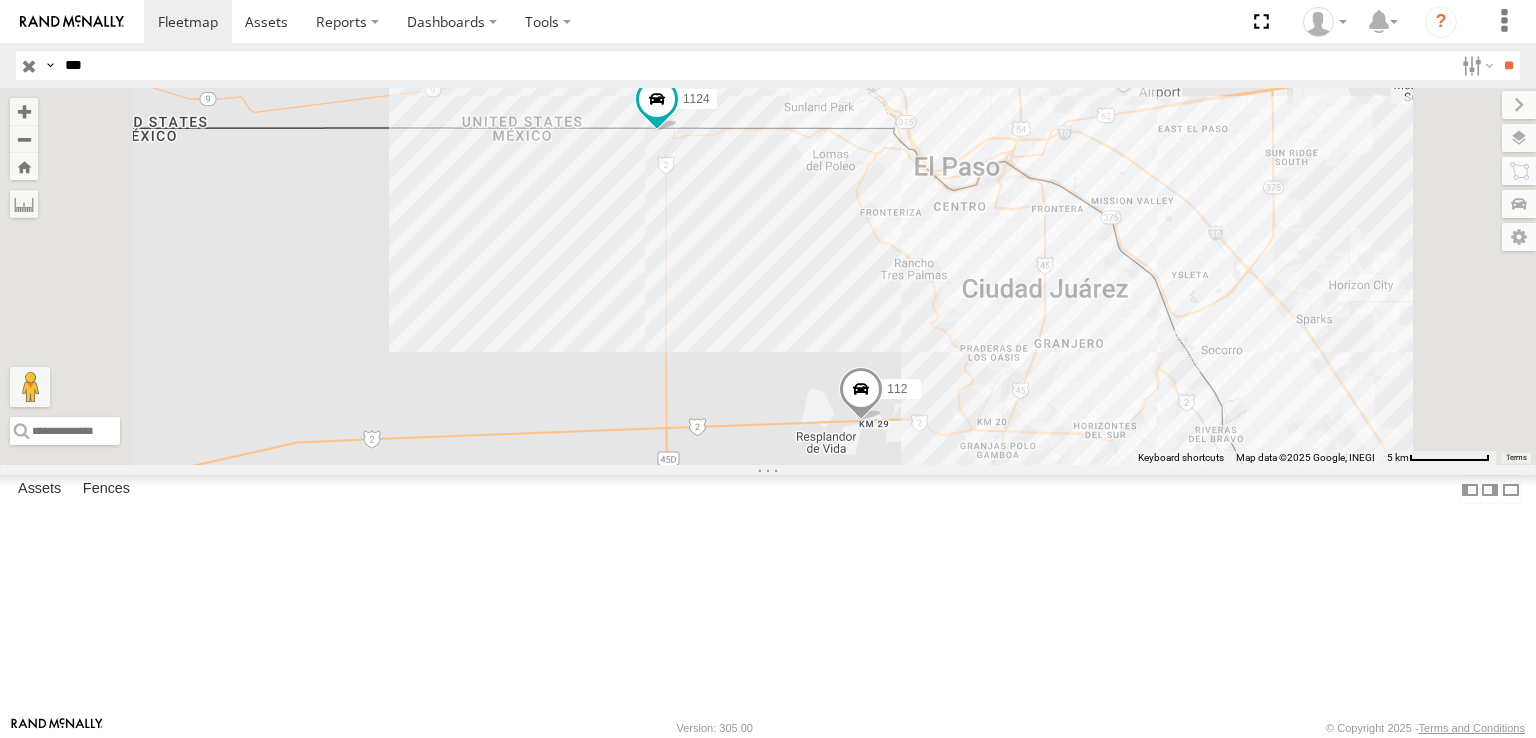 click on "***" at bounding box center [755, 65] 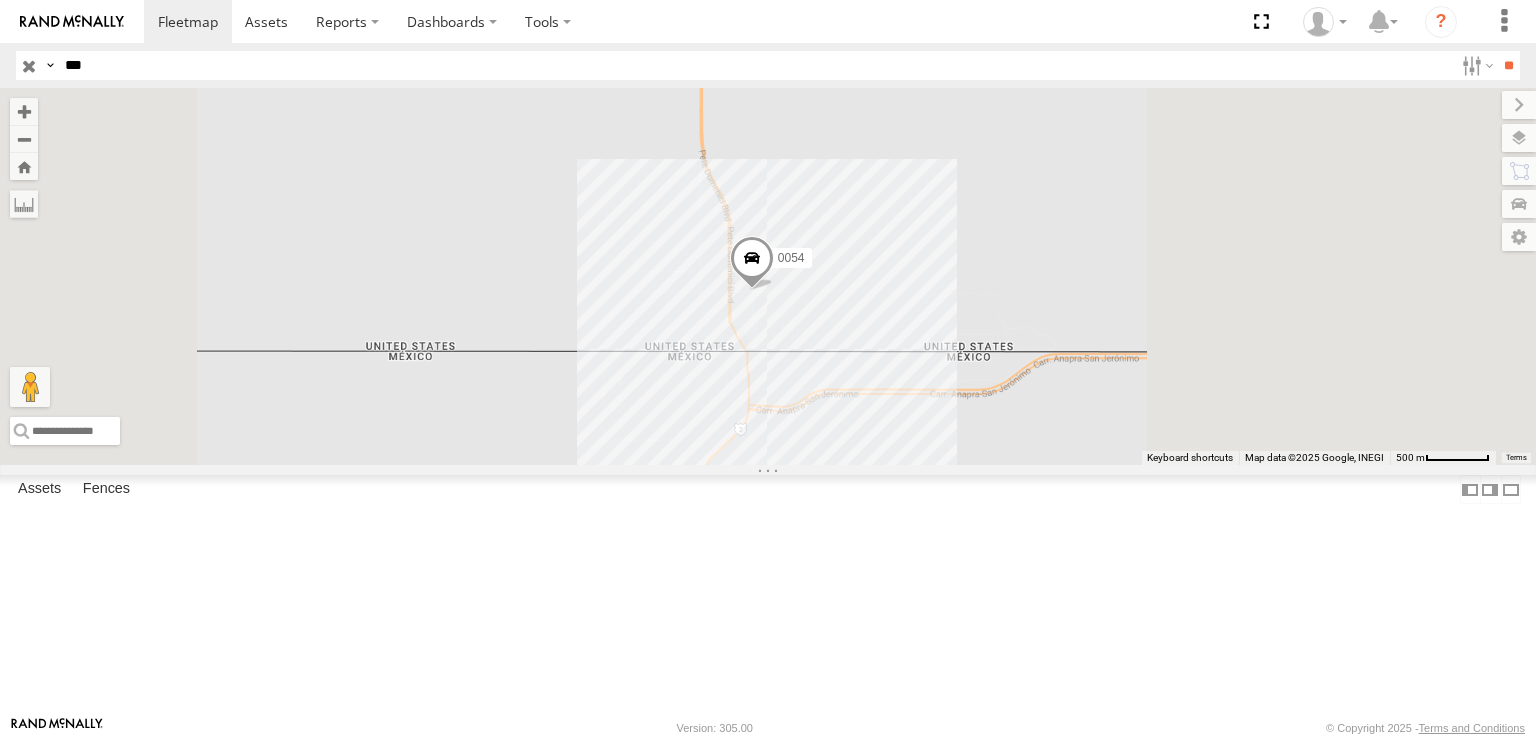 drag, startPoint x: 814, startPoint y: 345, endPoint x: 835, endPoint y: 487, distance: 143.54442 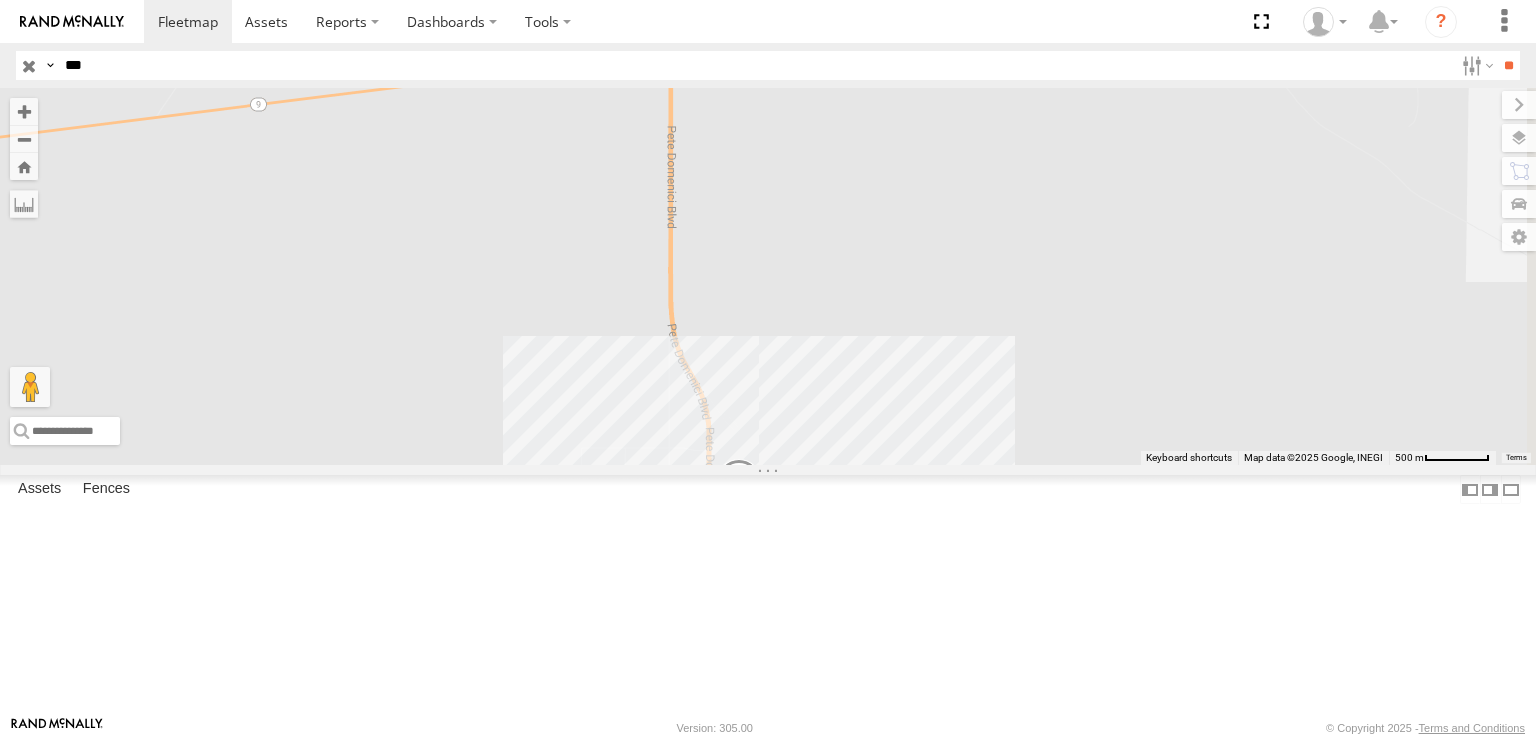 drag, startPoint x: 843, startPoint y: 474, endPoint x: 801, endPoint y: 390, distance: 93.914856 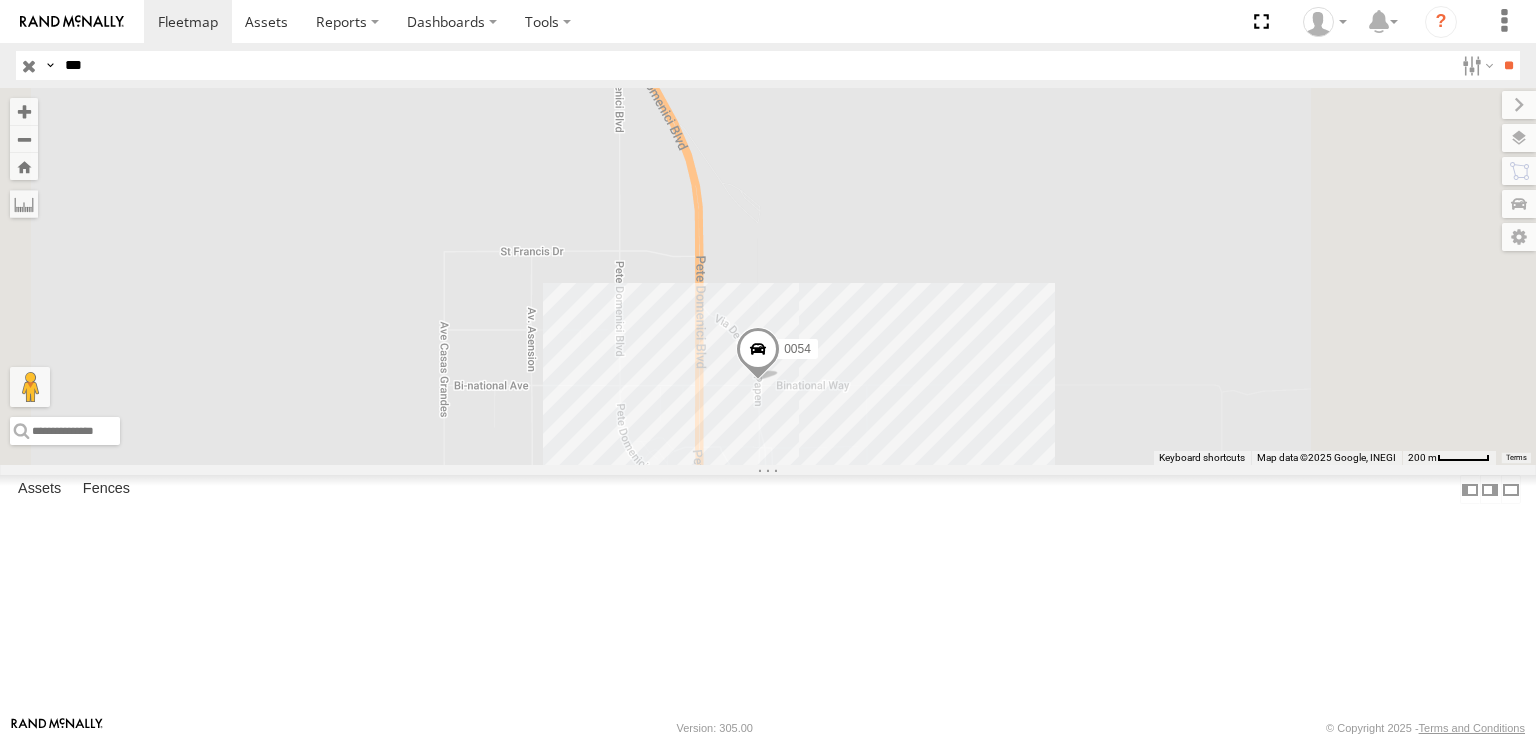 drag, startPoint x: 676, startPoint y: 361, endPoint x: 675, endPoint y: 416, distance: 55.00909 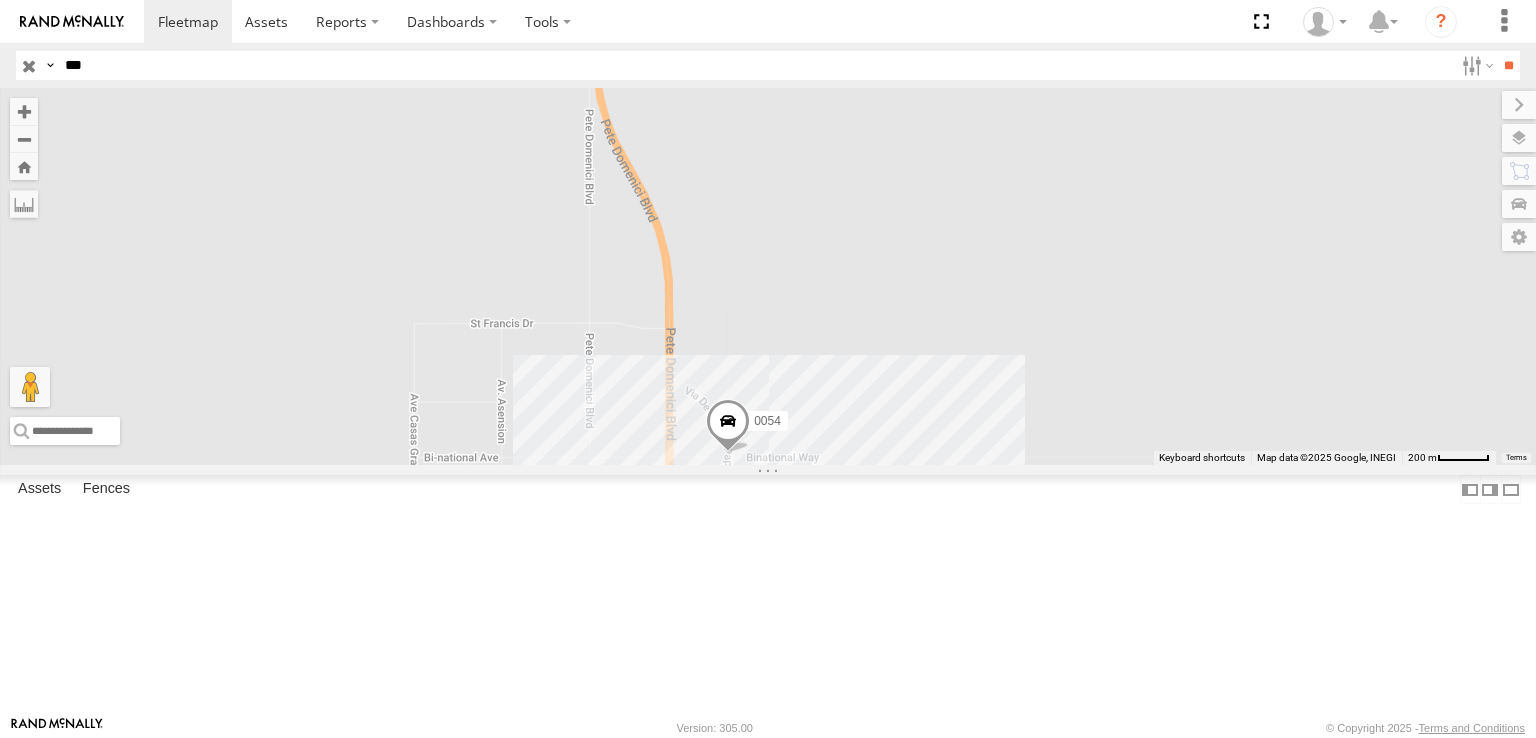 drag, startPoint x: 622, startPoint y: 309, endPoint x: 621, endPoint y: 330, distance: 21.023796 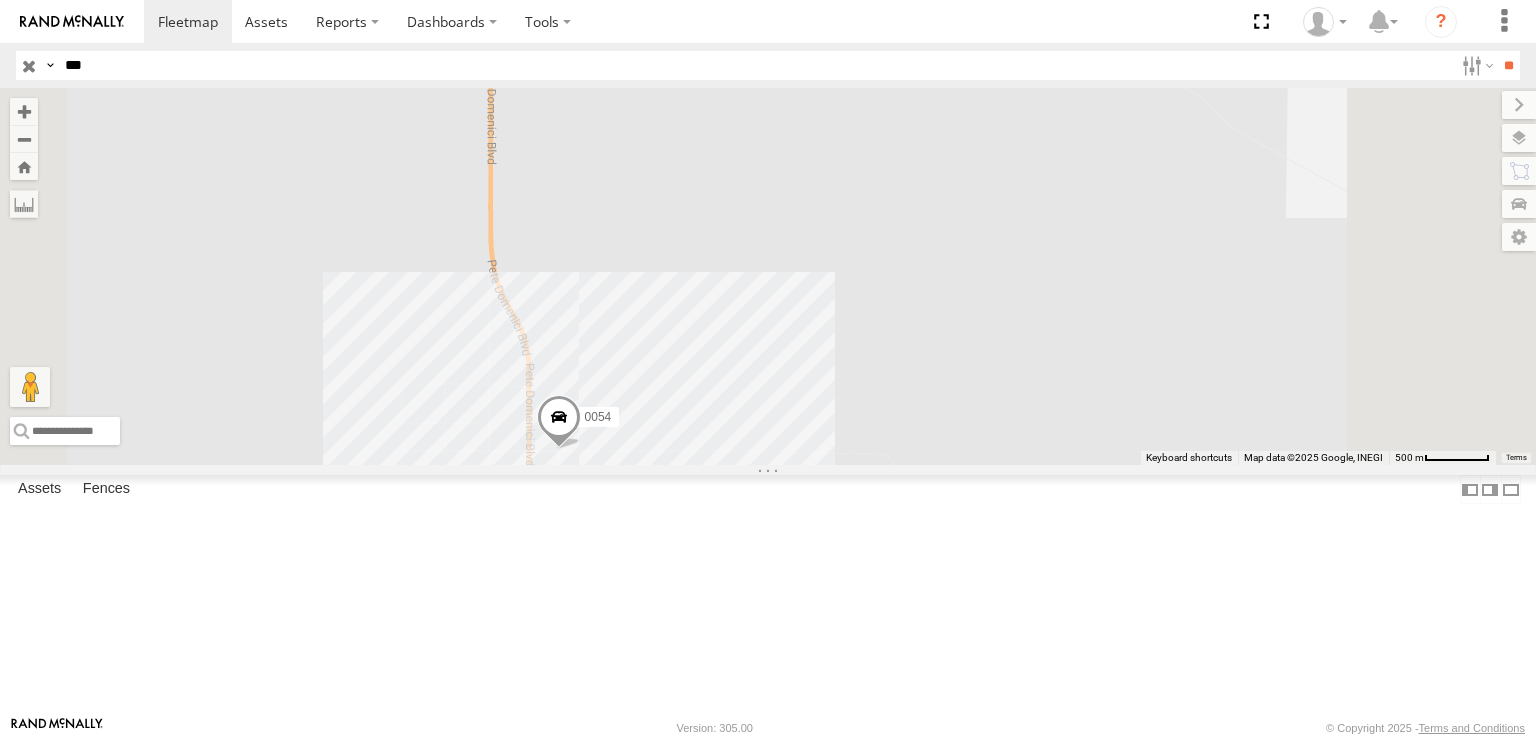 drag, startPoint x: 677, startPoint y: 365, endPoint x: 679, endPoint y: 461, distance: 96.02083 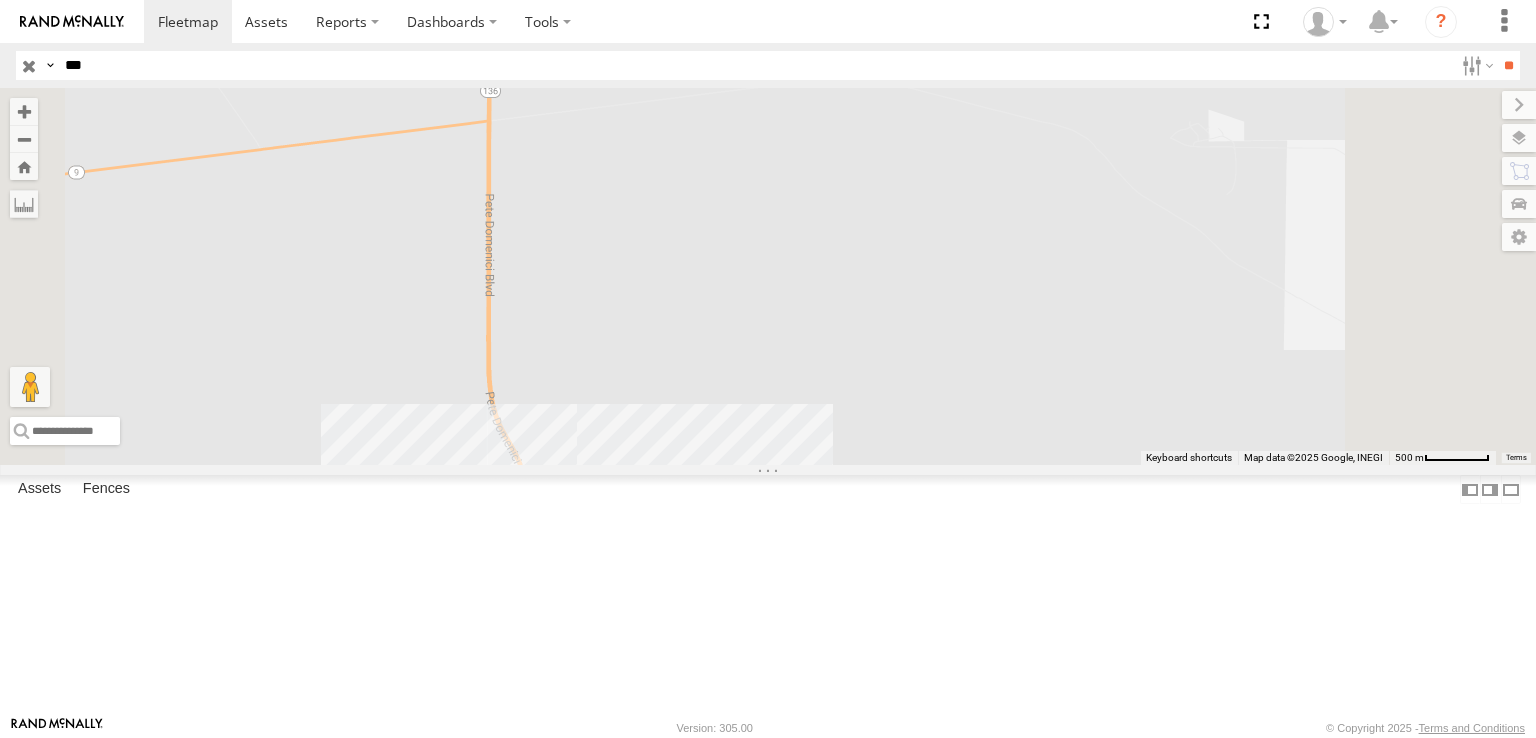 drag, startPoint x: 620, startPoint y: 428, endPoint x: 620, endPoint y: 502, distance: 74 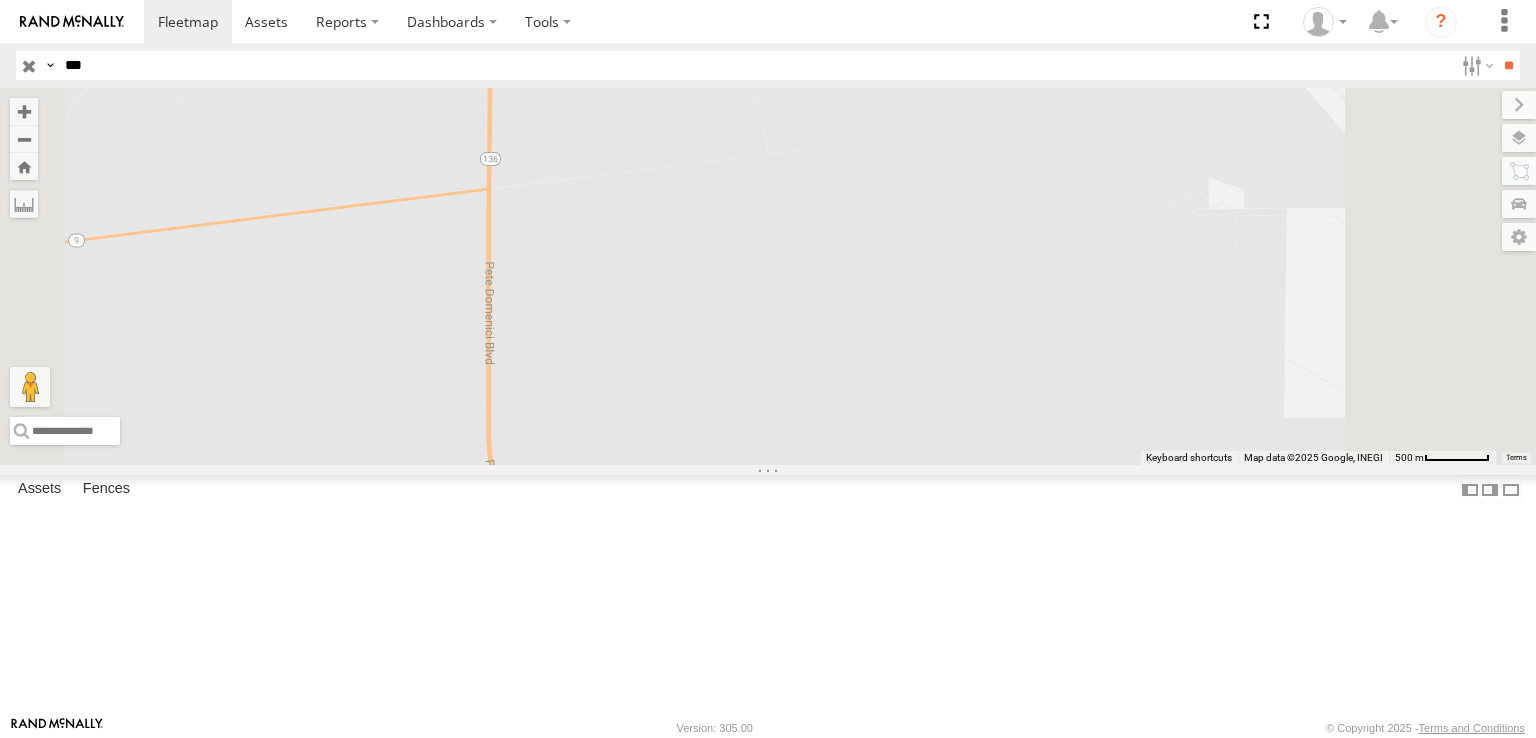 drag, startPoint x: 661, startPoint y: 397, endPoint x: 609, endPoint y: 180, distance: 223.14345 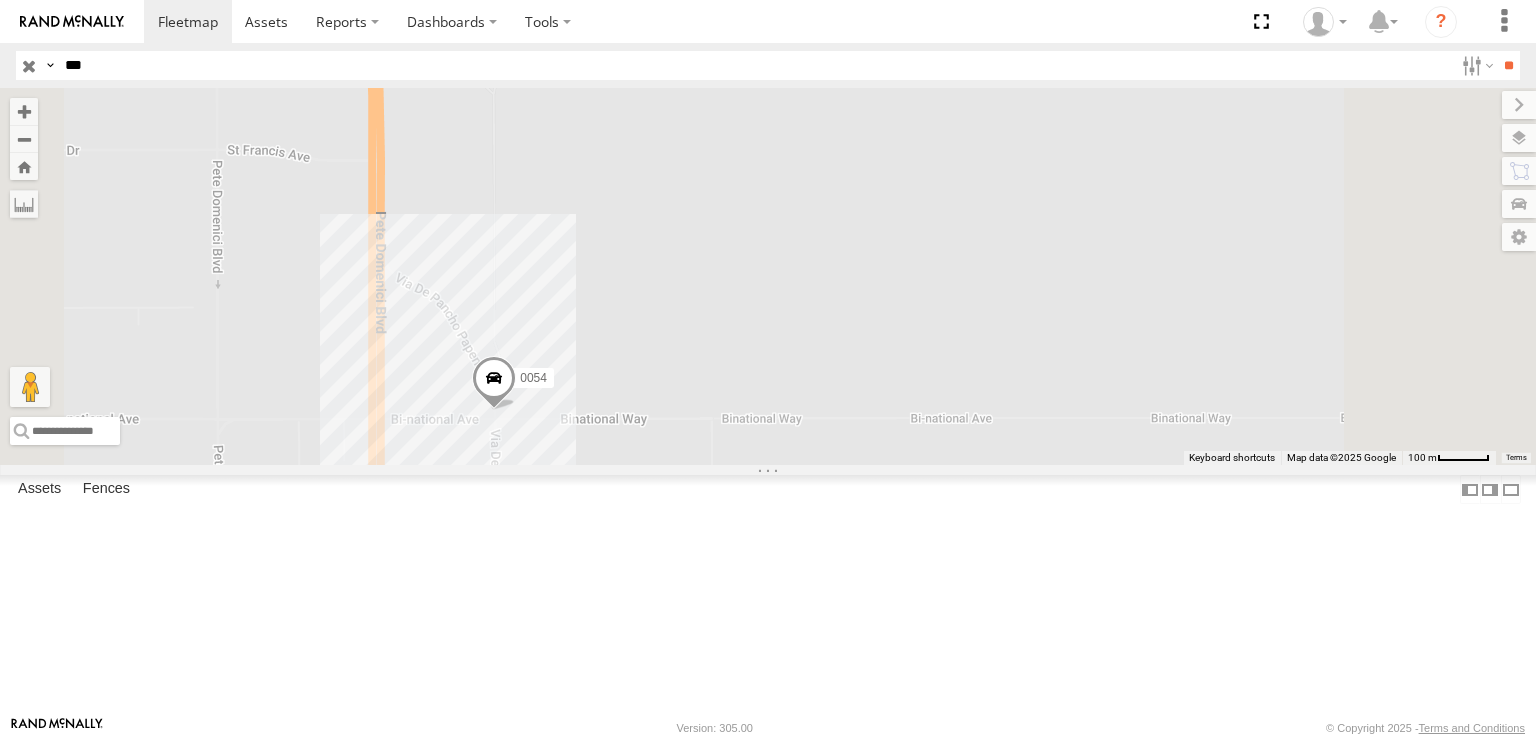 click on "0054" at bounding box center [768, 276] 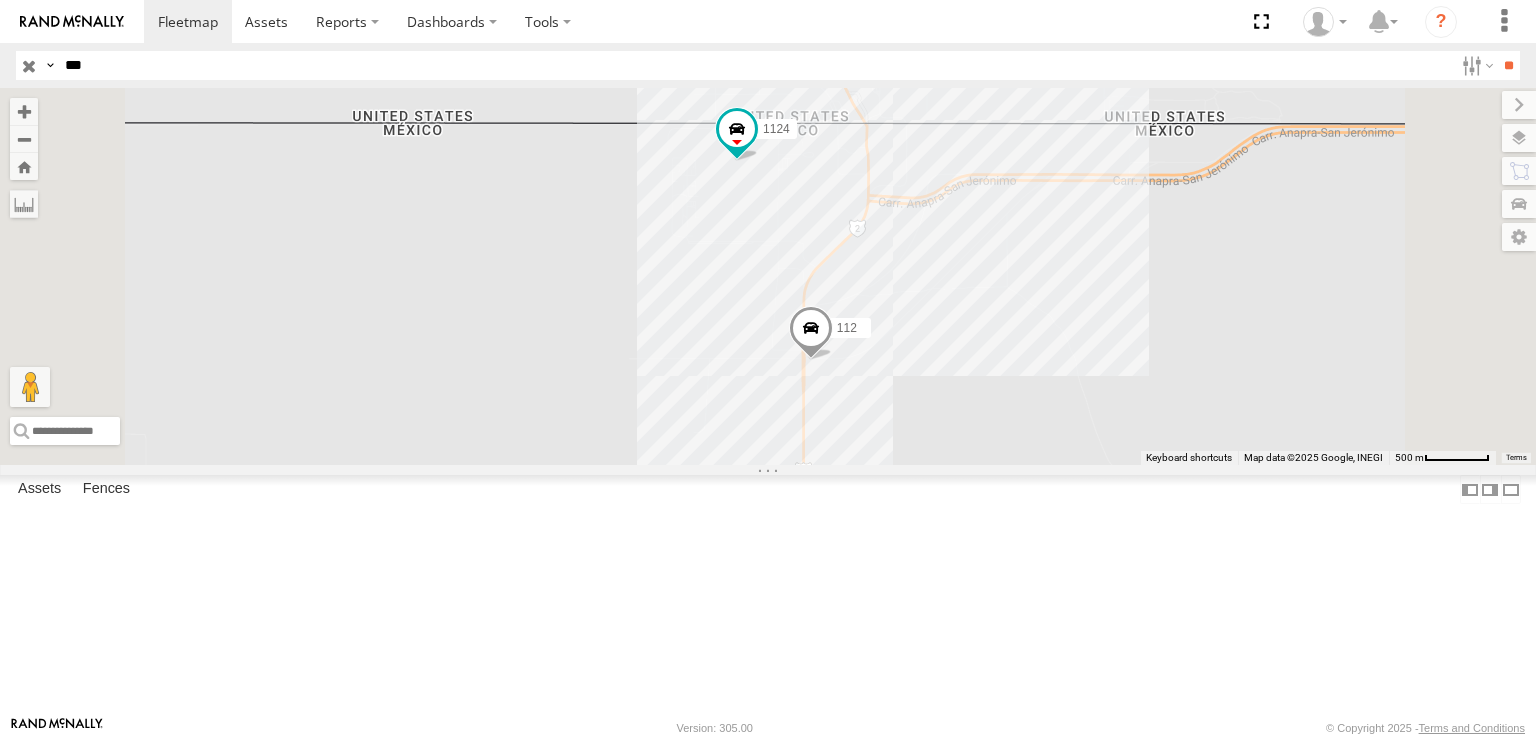 drag, startPoint x: 981, startPoint y: 509, endPoint x: 989, endPoint y: 490, distance: 20.615528 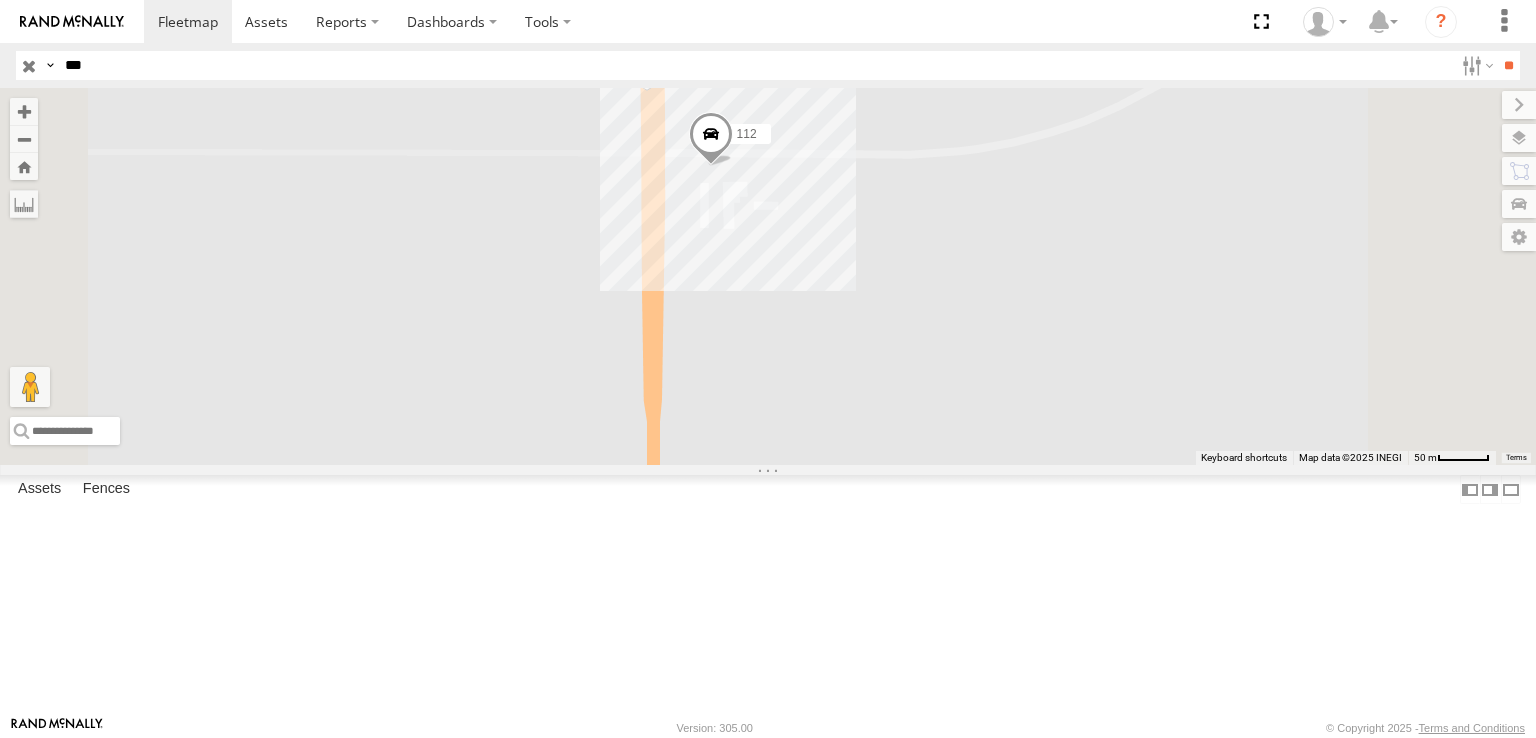drag, startPoint x: 974, startPoint y: 394, endPoint x: 988, endPoint y: 542, distance: 148.66069 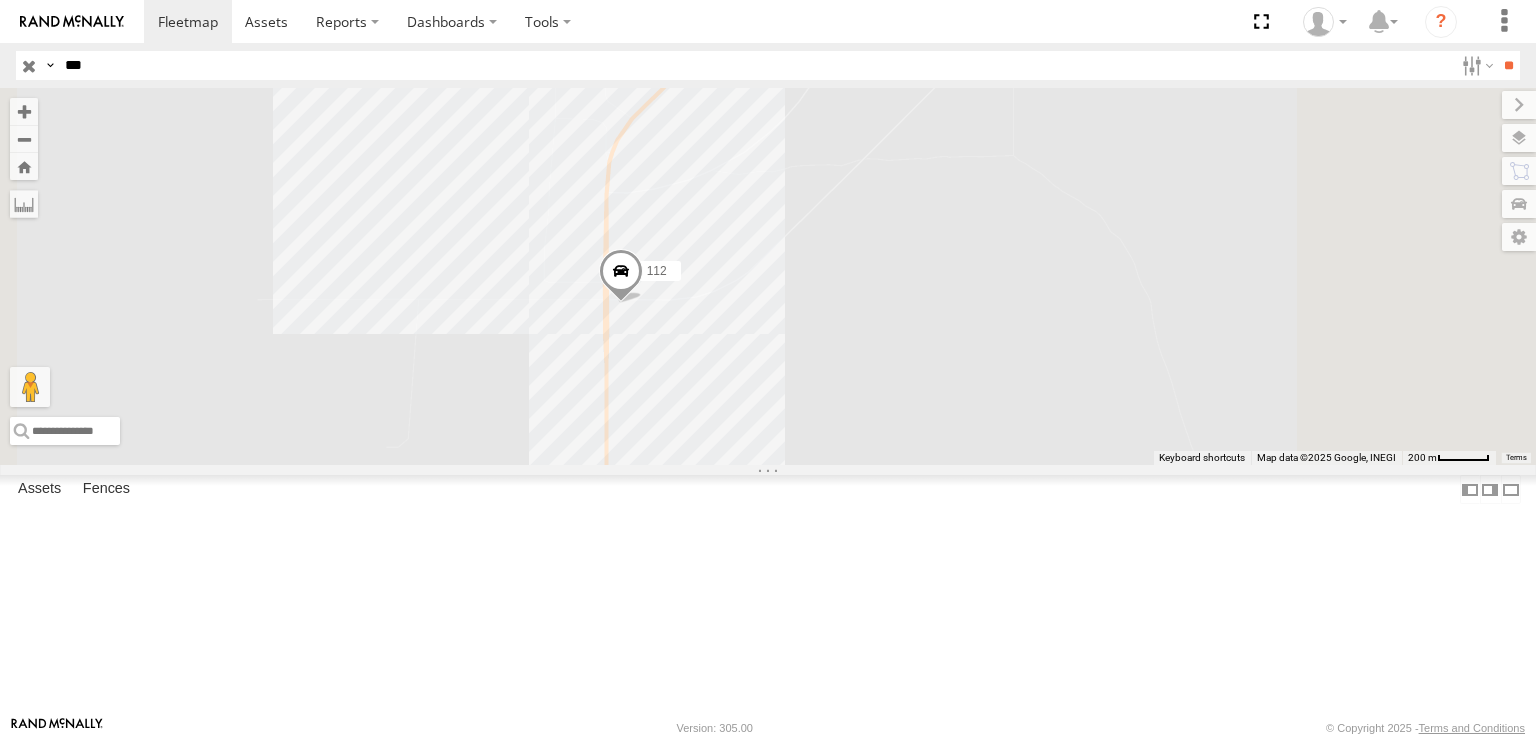 click on "1124 112" at bounding box center [768, 276] 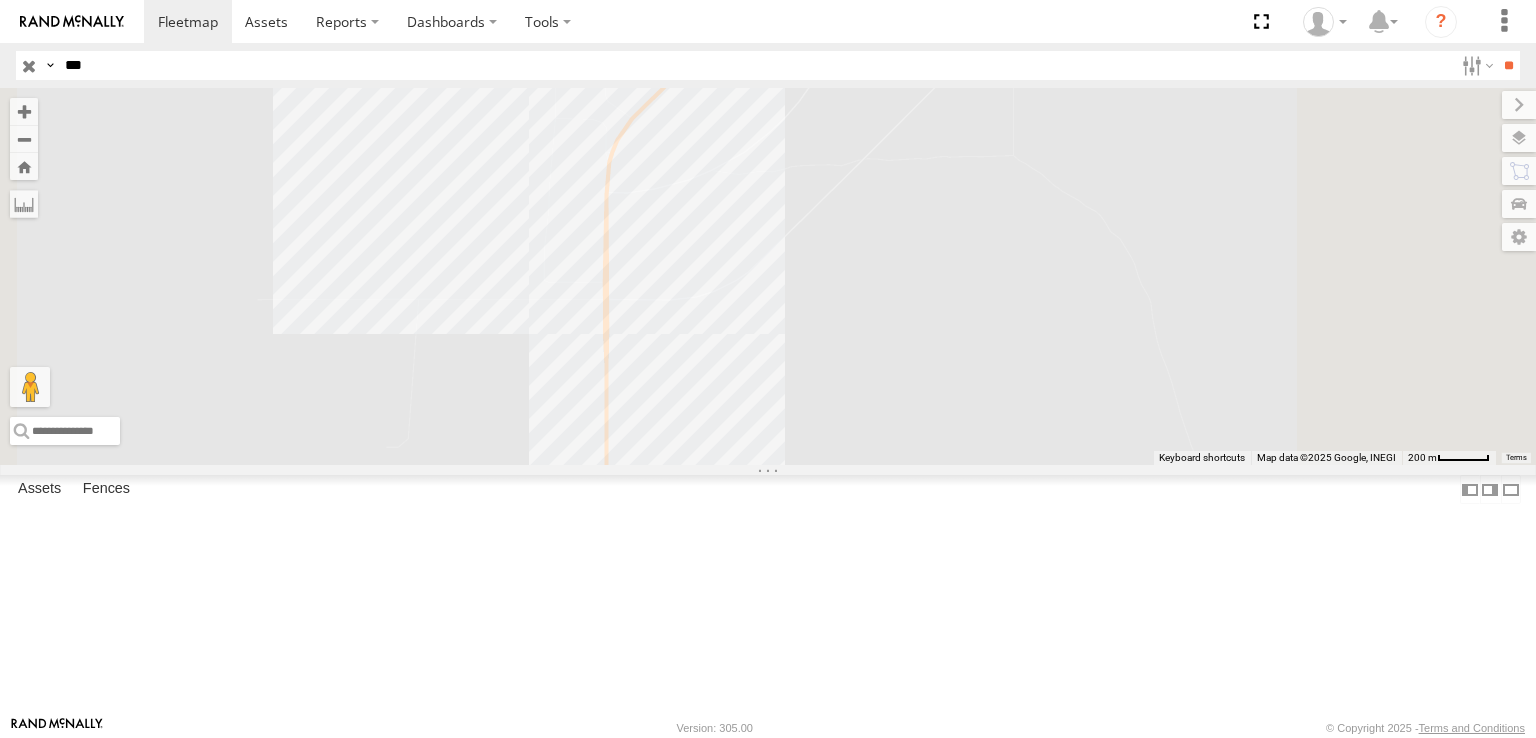 drag, startPoint x: 732, startPoint y: 406, endPoint x: 742, endPoint y: 483, distance: 77.64664 